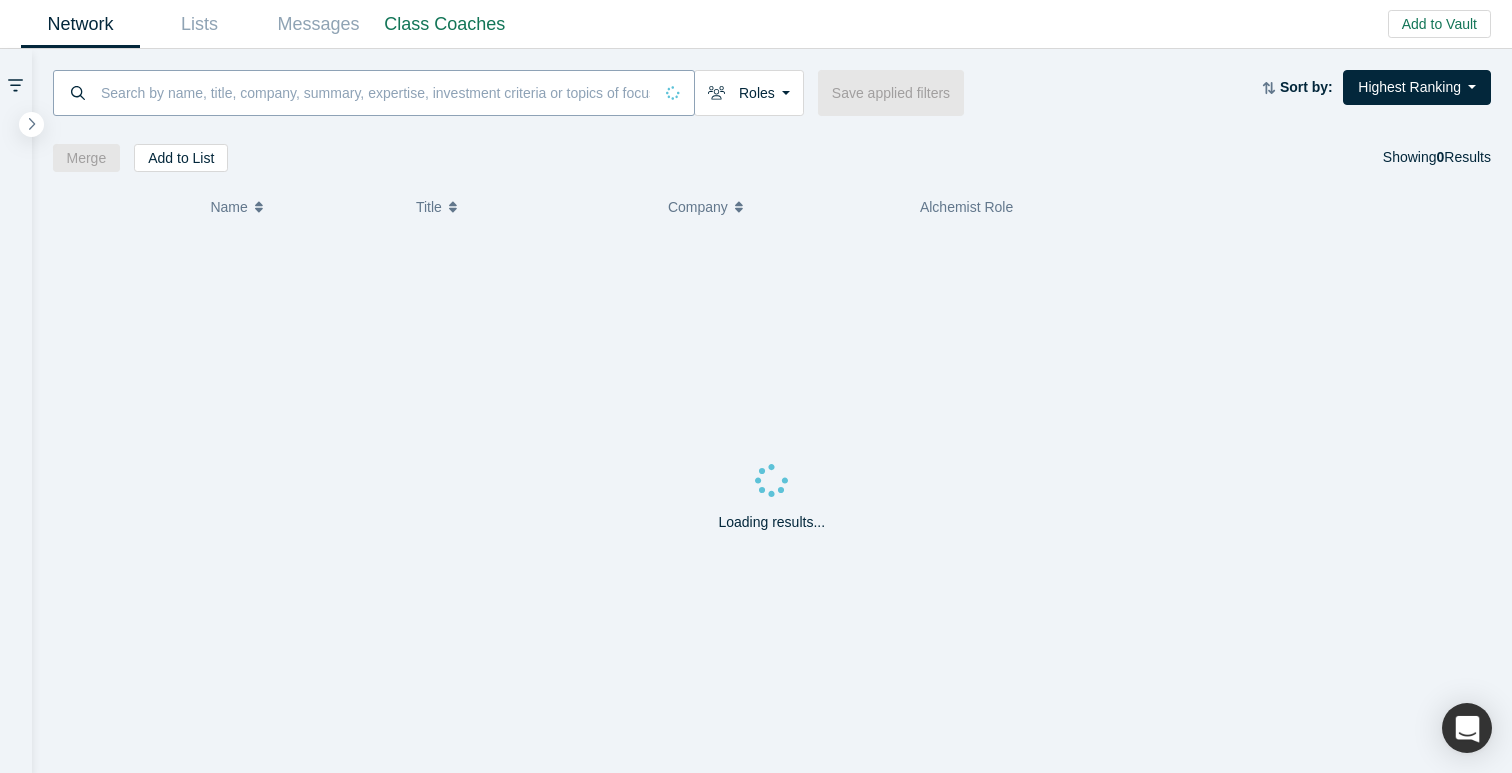 scroll, scrollTop: 0, scrollLeft: 0, axis: both 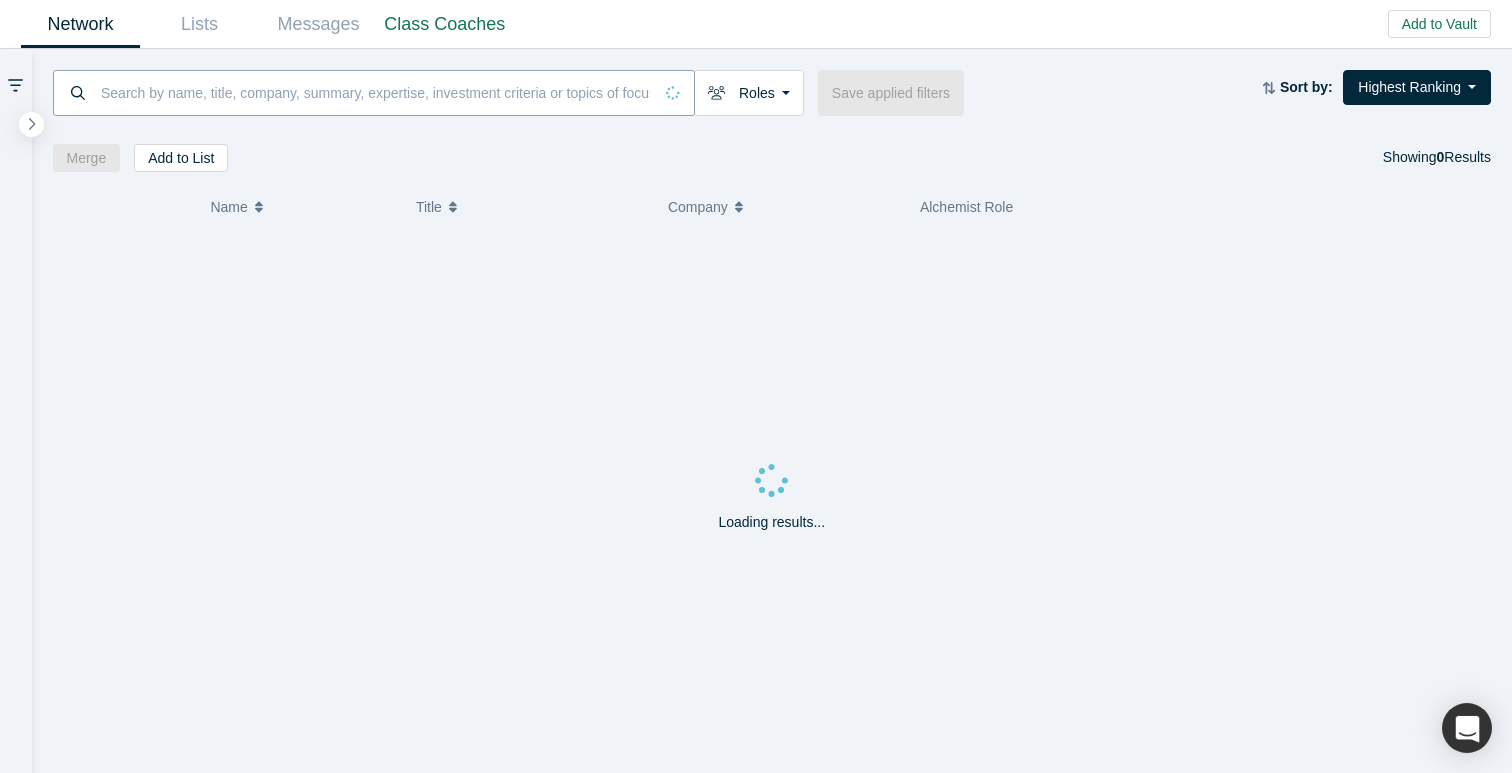 click at bounding box center (375, 92) 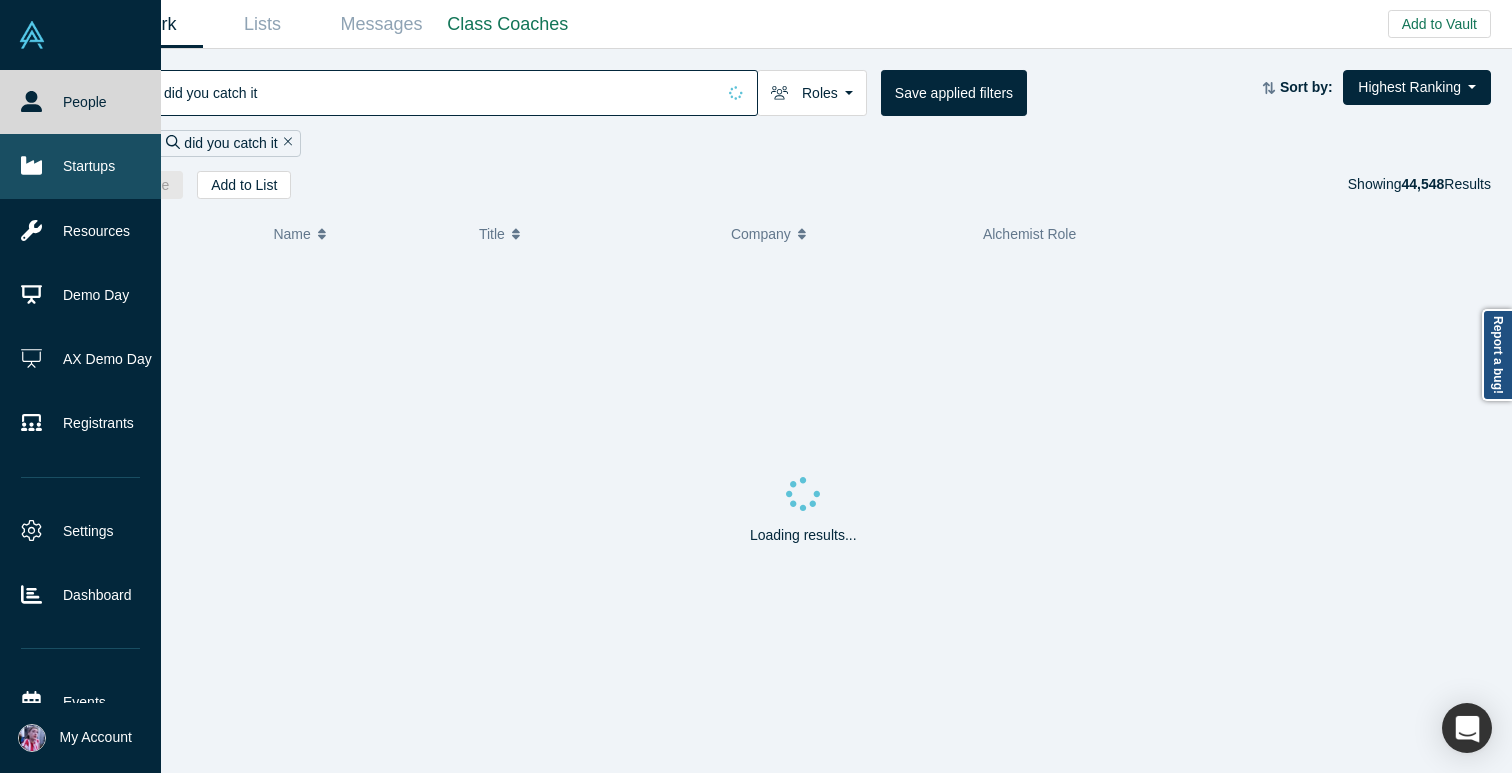 type on "did you catch it" 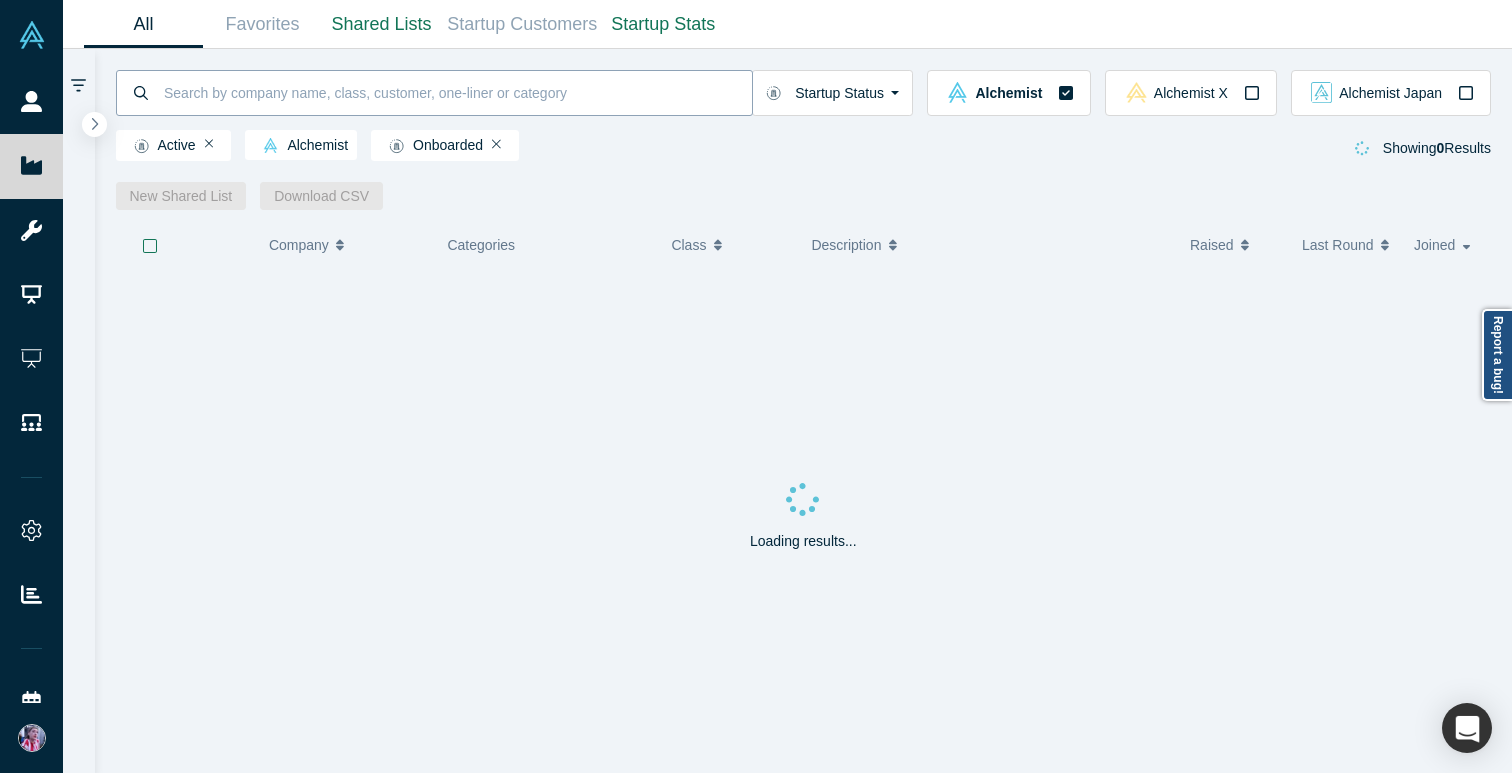 click at bounding box center (457, 92) 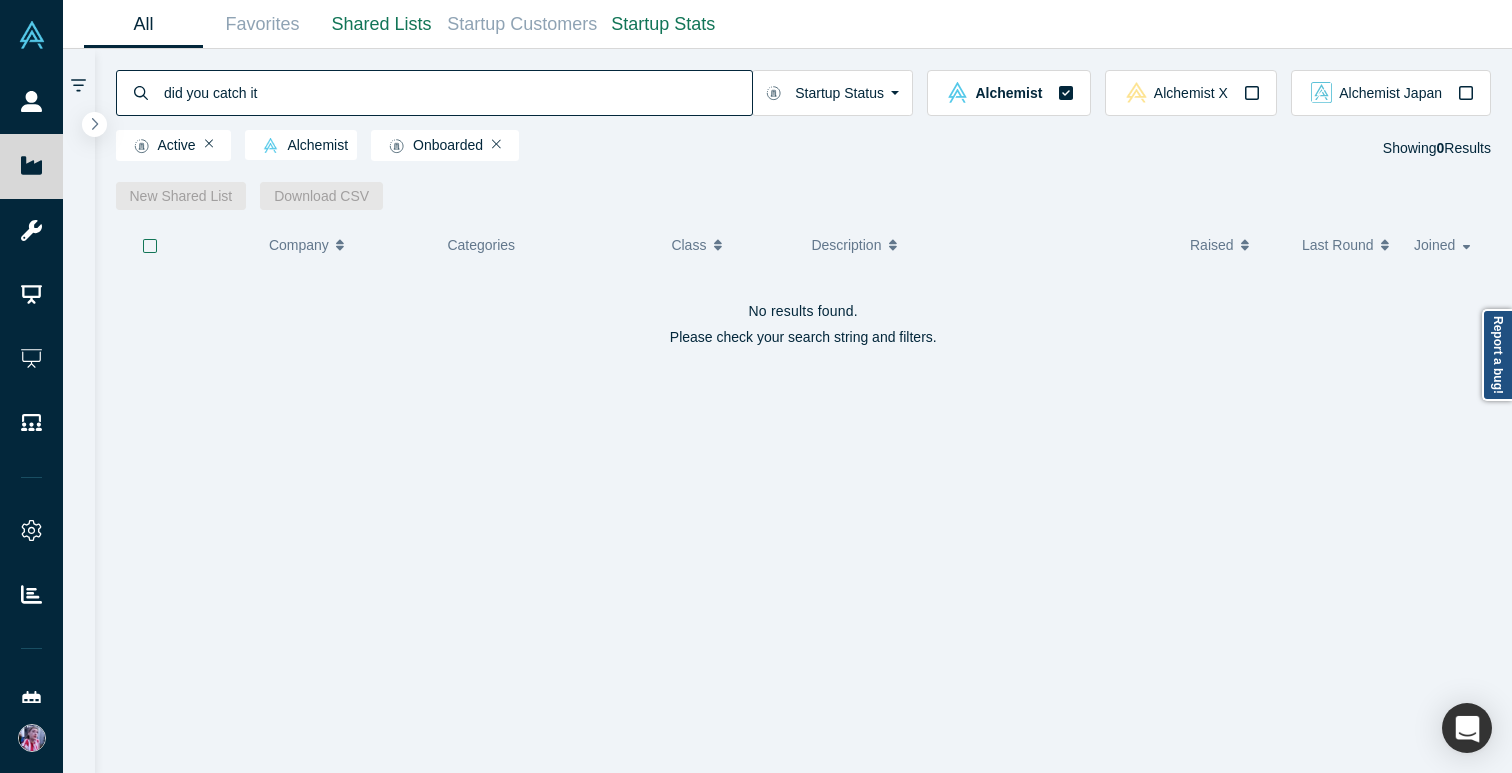 drag, startPoint x: 216, startPoint y: 96, endPoint x: 109, endPoint y: 93, distance: 107.042046 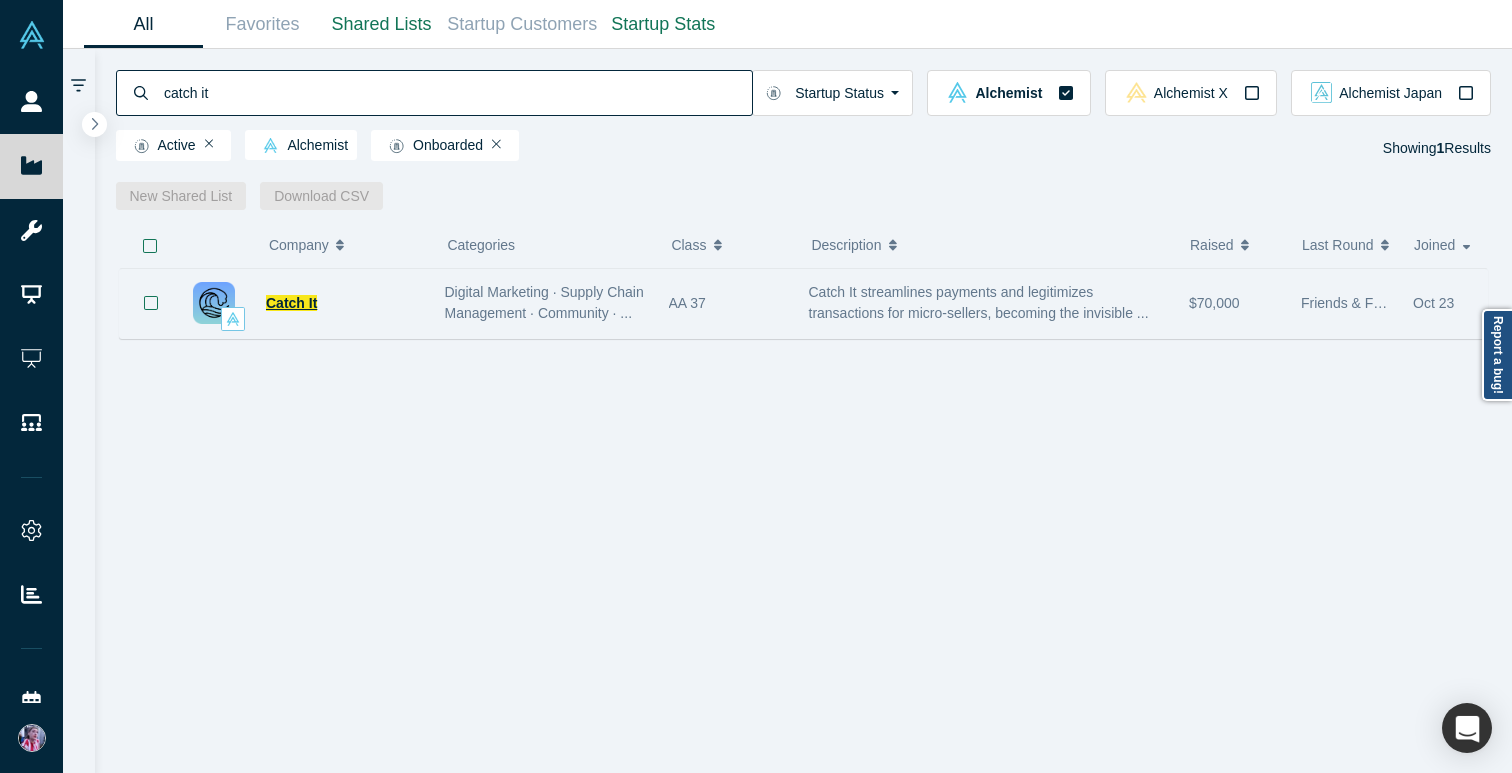 type on "catch it" 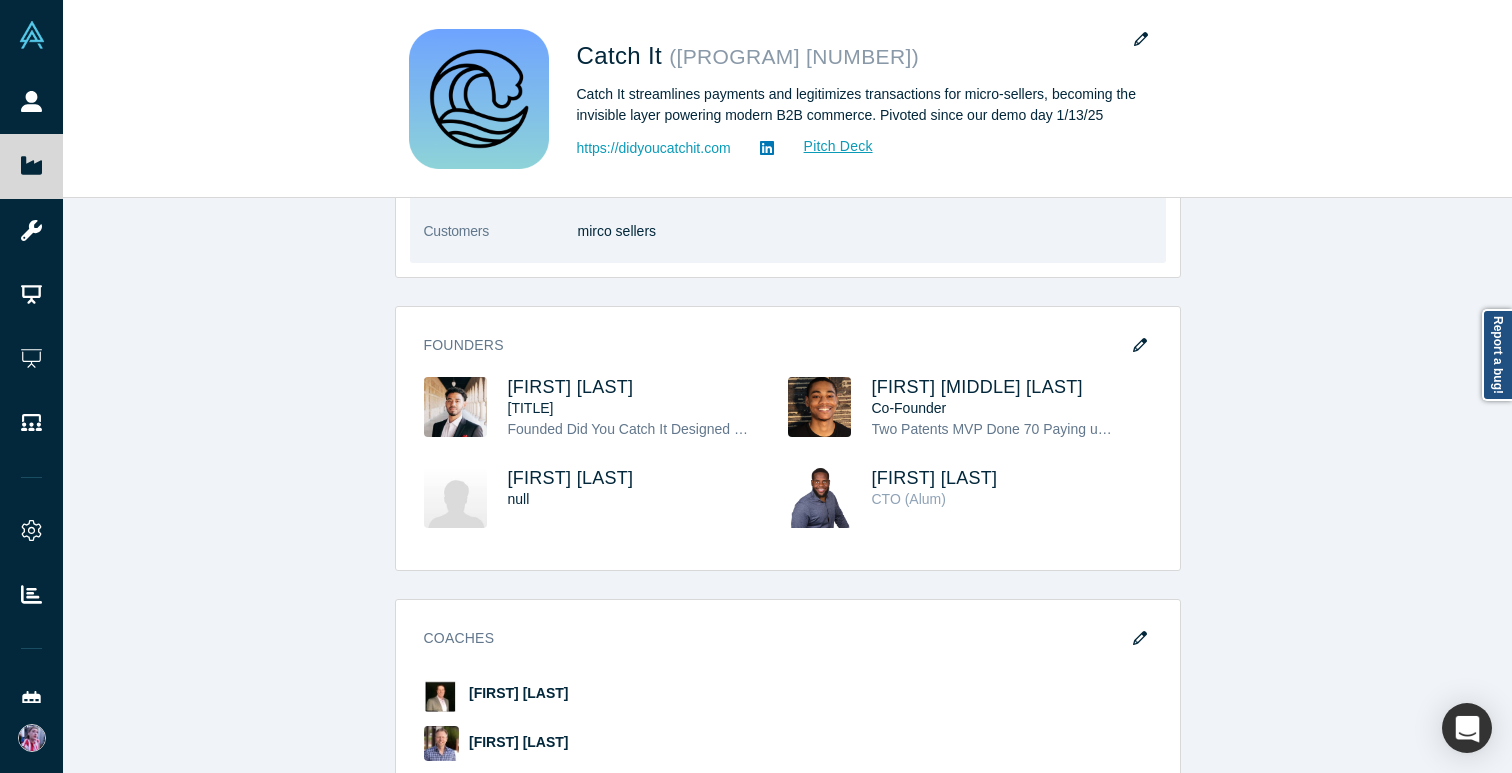 scroll, scrollTop: 1055, scrollLeft: 0, axis: vertical 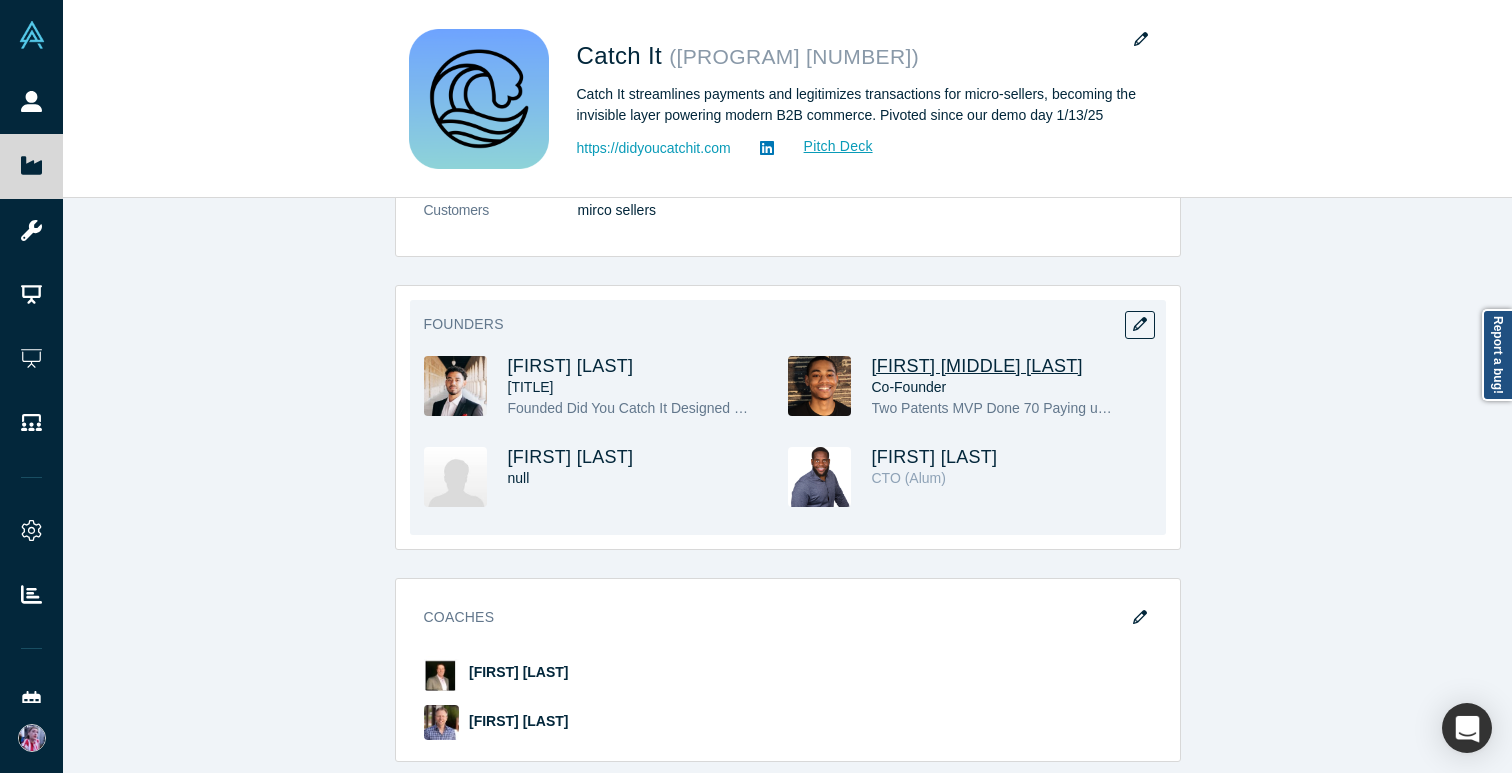click on "[FIRST] [MIDDLE] [LAST]" at bounding box center (977, 366) 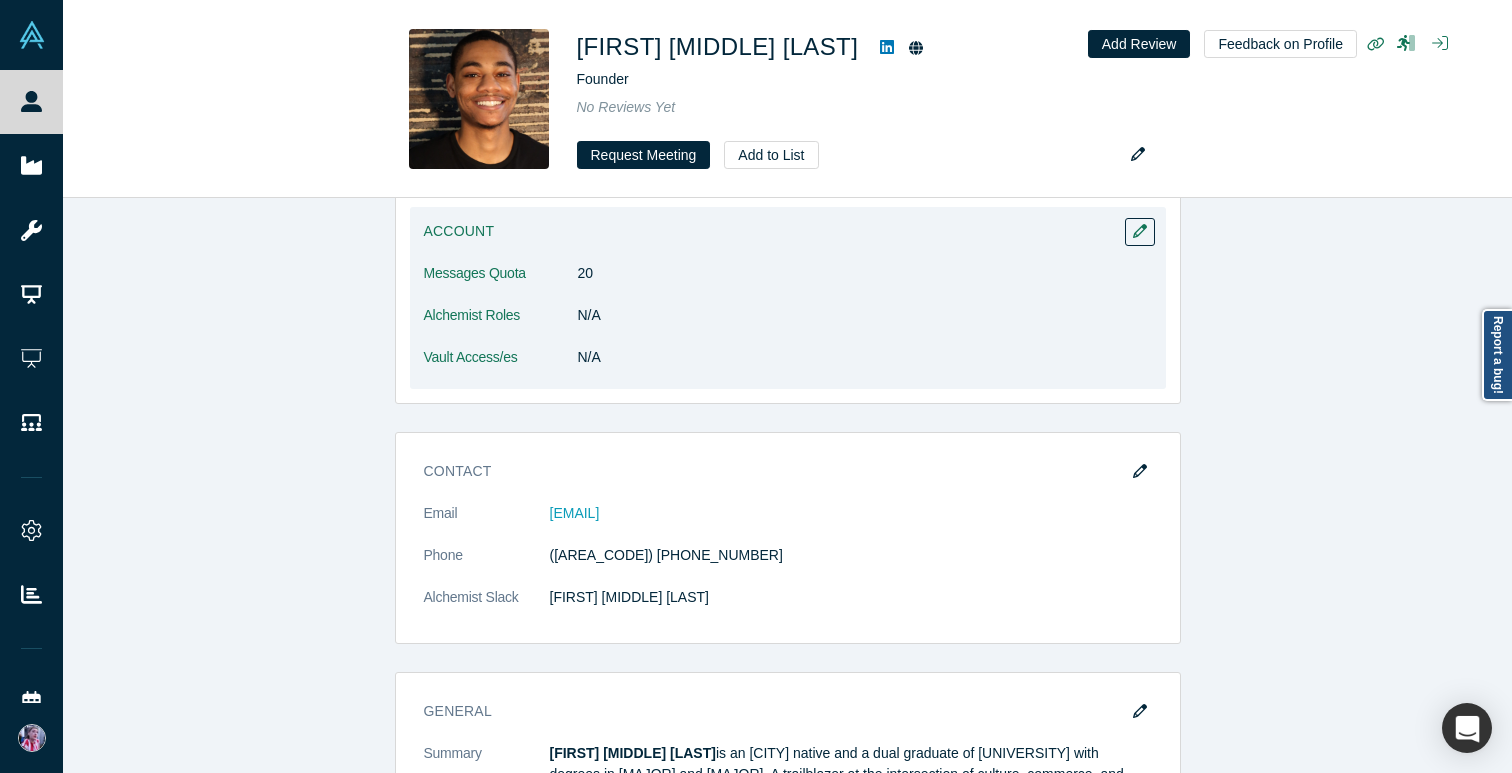 scroll, scrollTop: 196, scrollLeft: 0, axis: vertical 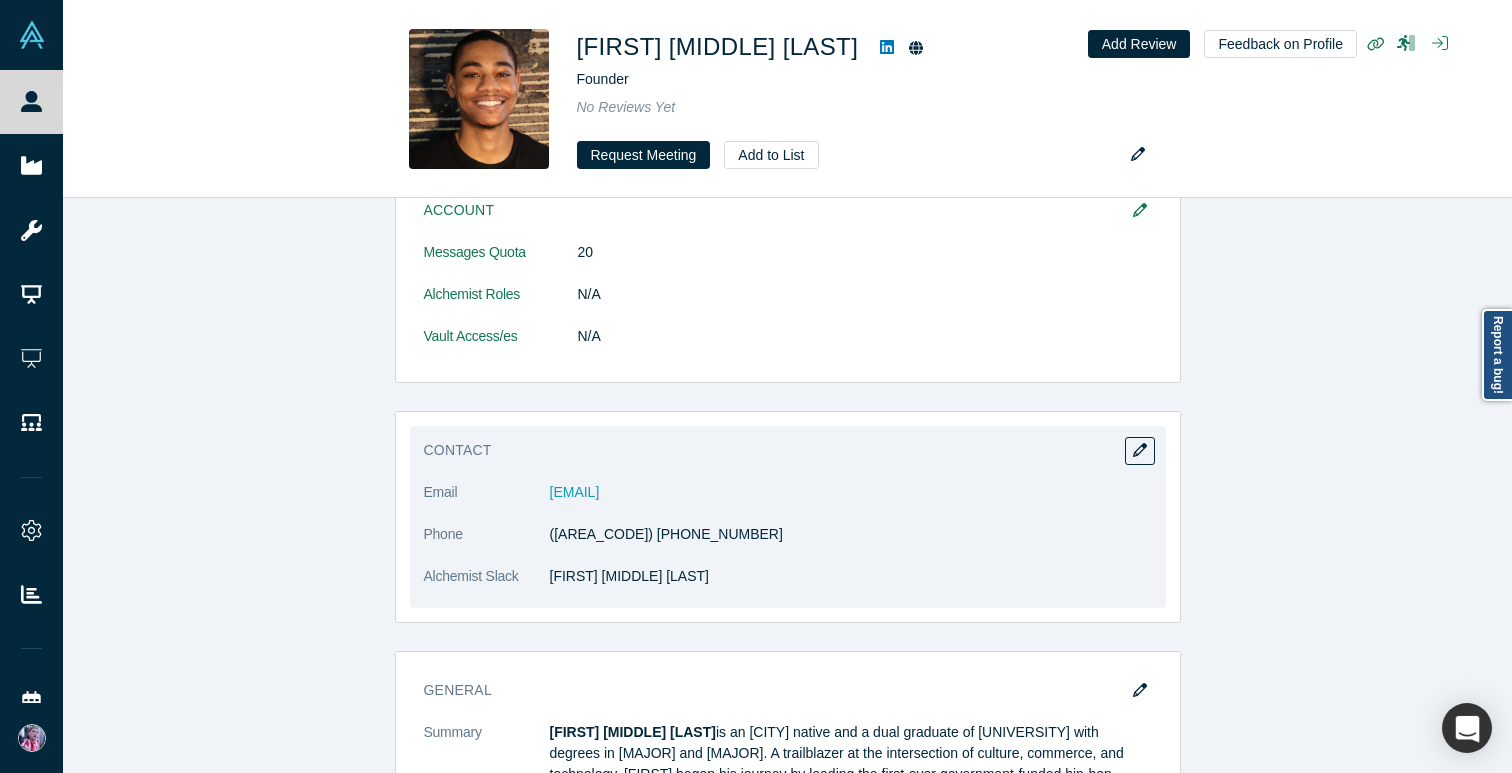 drag, startPoint x: 731, startPoint y: 497, endPoint x: 545, endPoint y: 495, distance: 186.01076 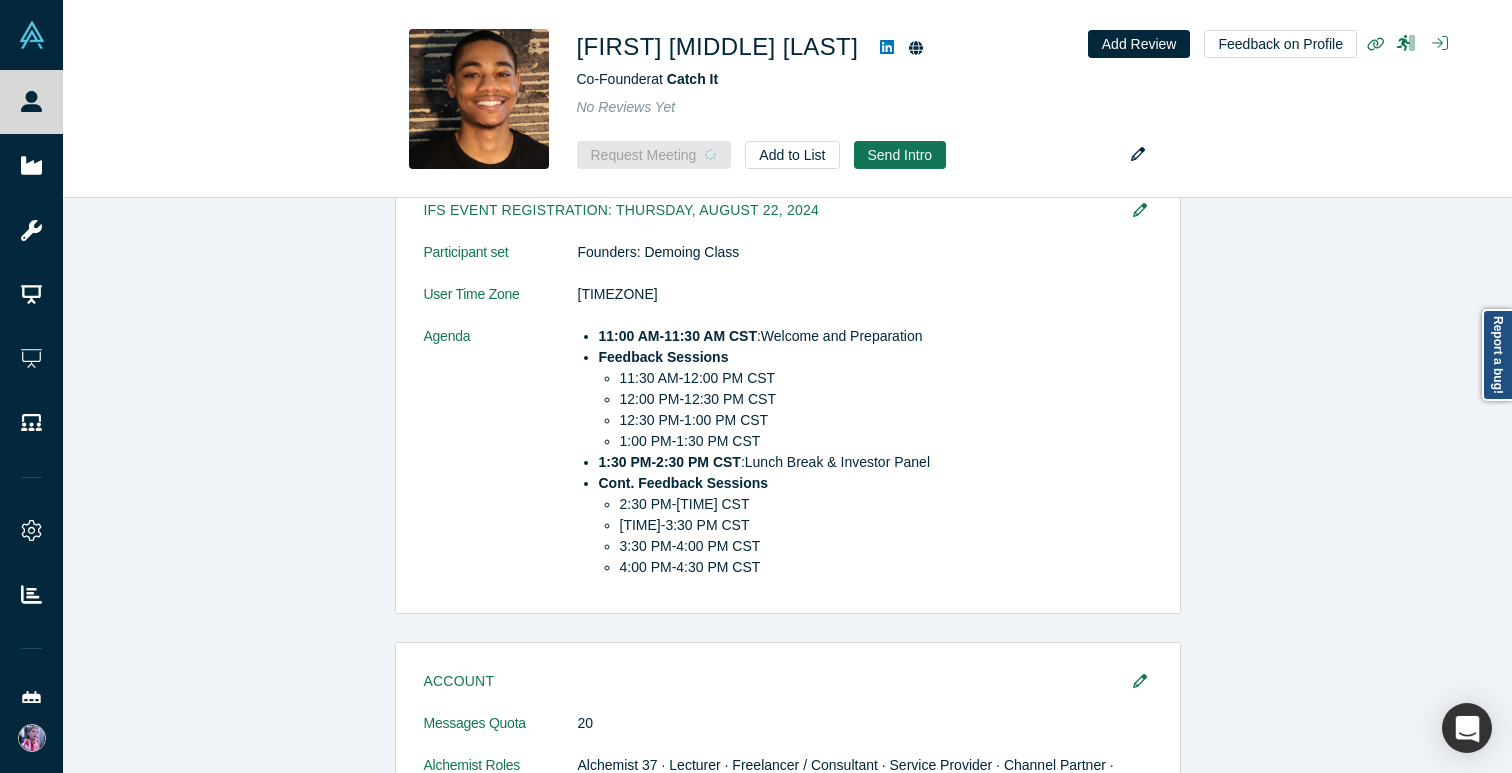 scroll, scrollTop: 667, scrollLeft: 0, axis: vertical 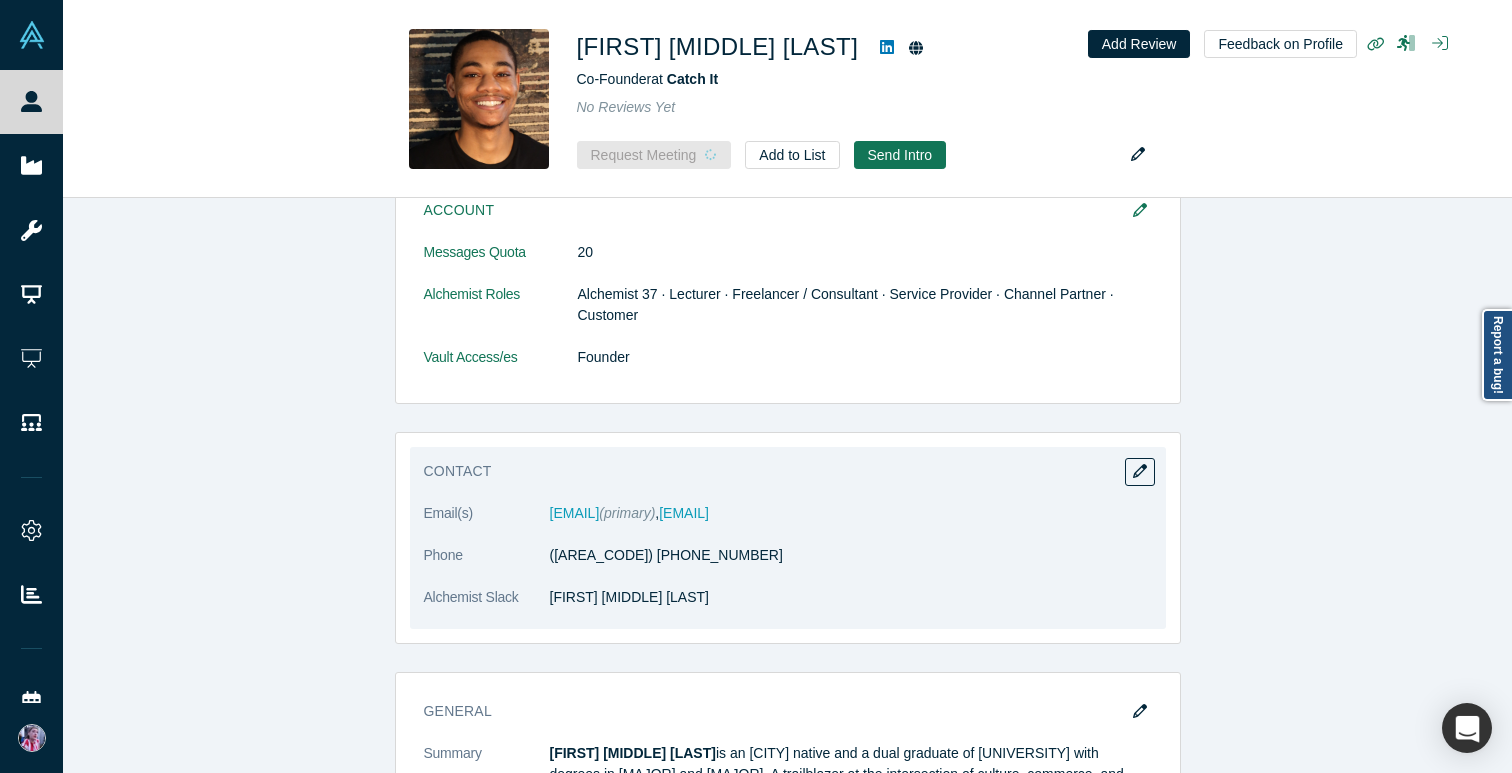 copy on "[EMAIL]" 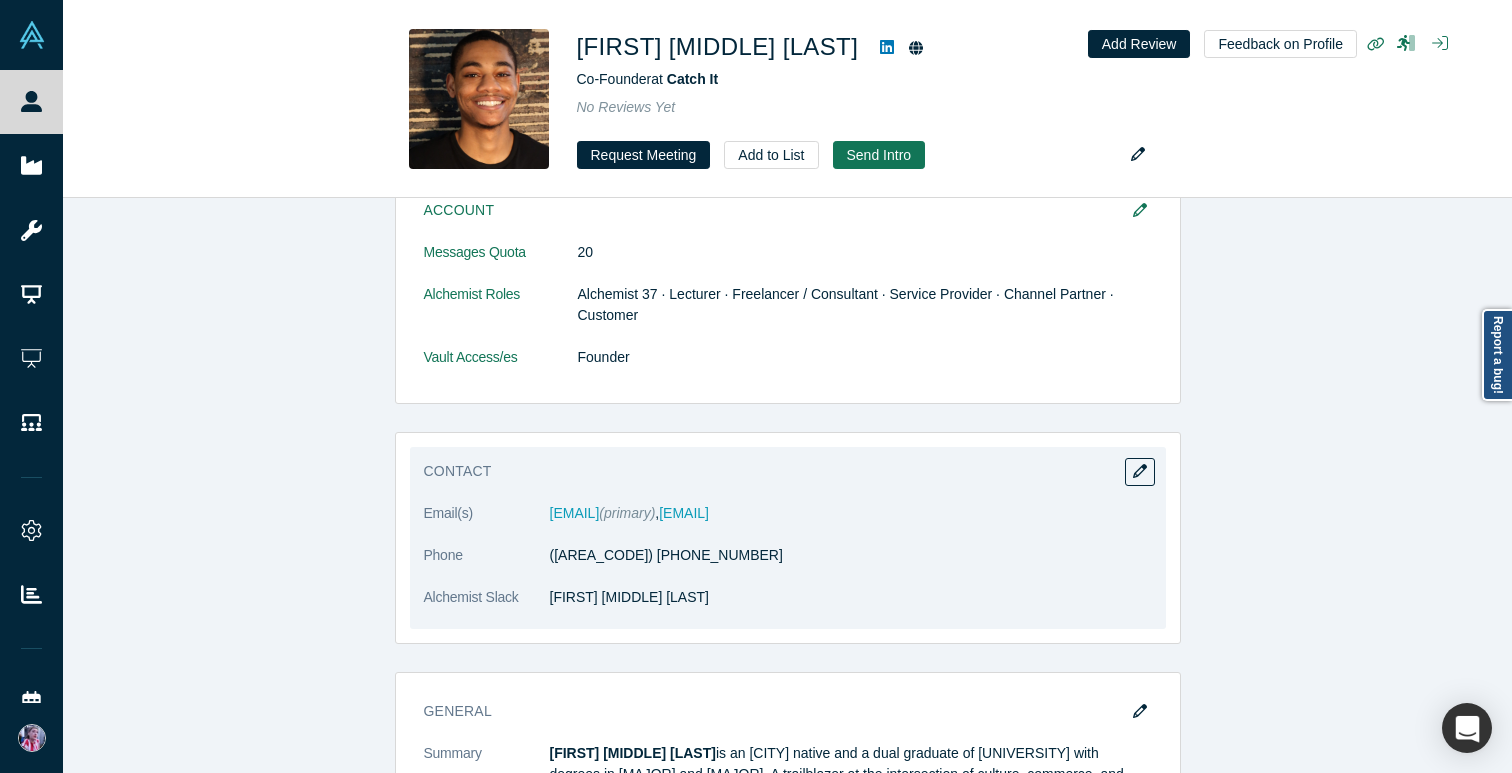 drag, startPoint x: 982, startPoint y: 517, endPoint x: 767, endPoint y: 521, distance: 215.0372 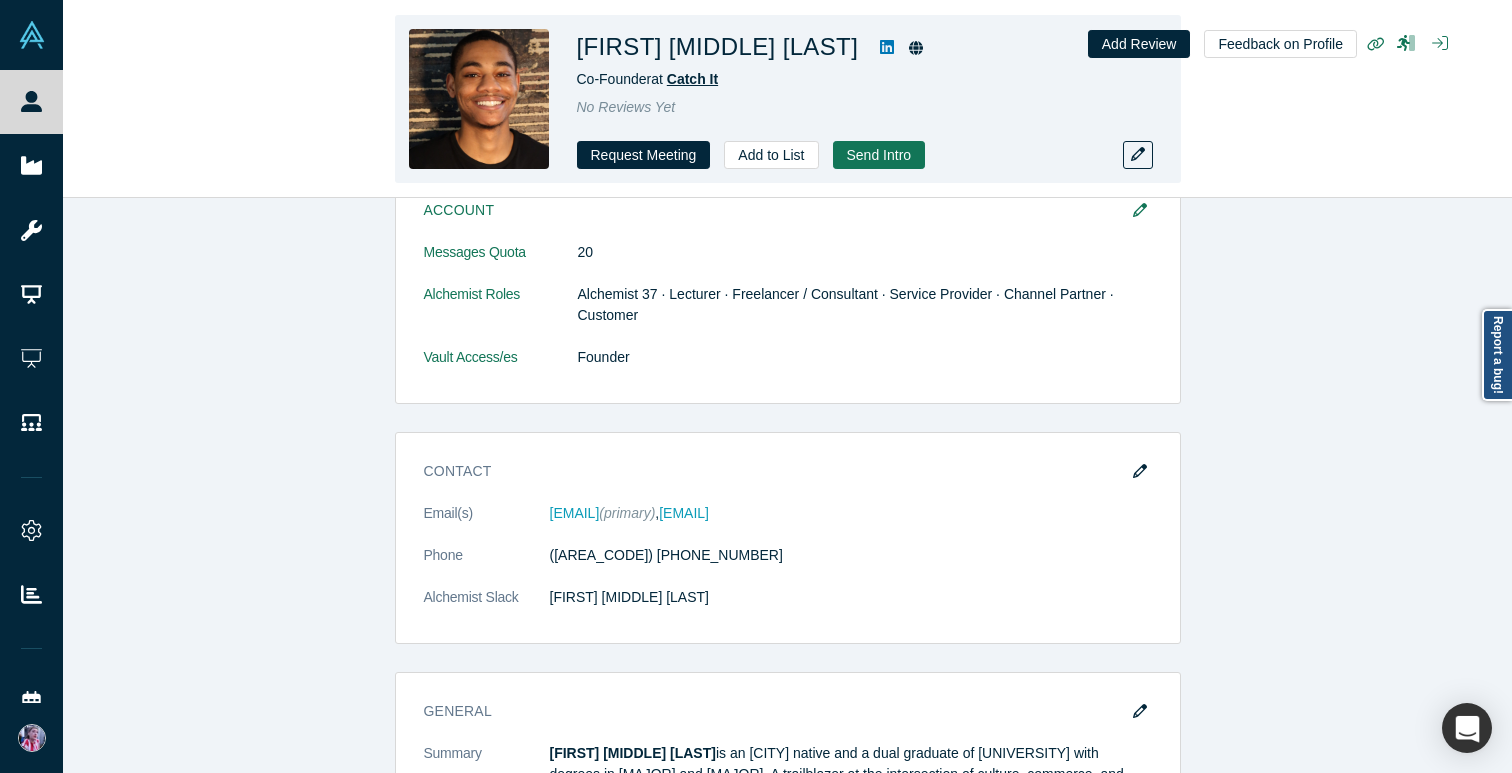 click on "Catch It" at bounding box center (692, 79) 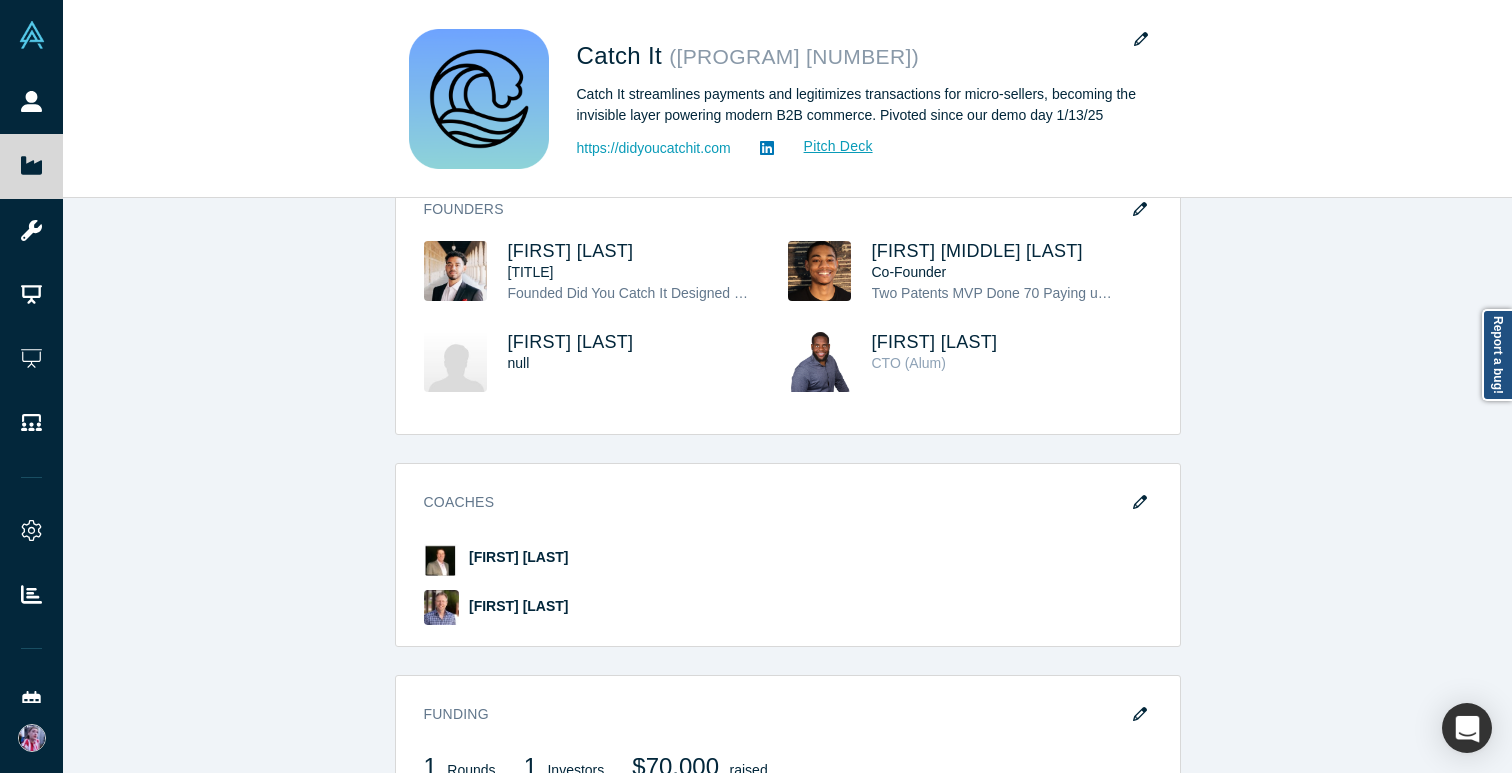 scroll, scrollTop: 1138, scrollLeft: 0, axis: vertical 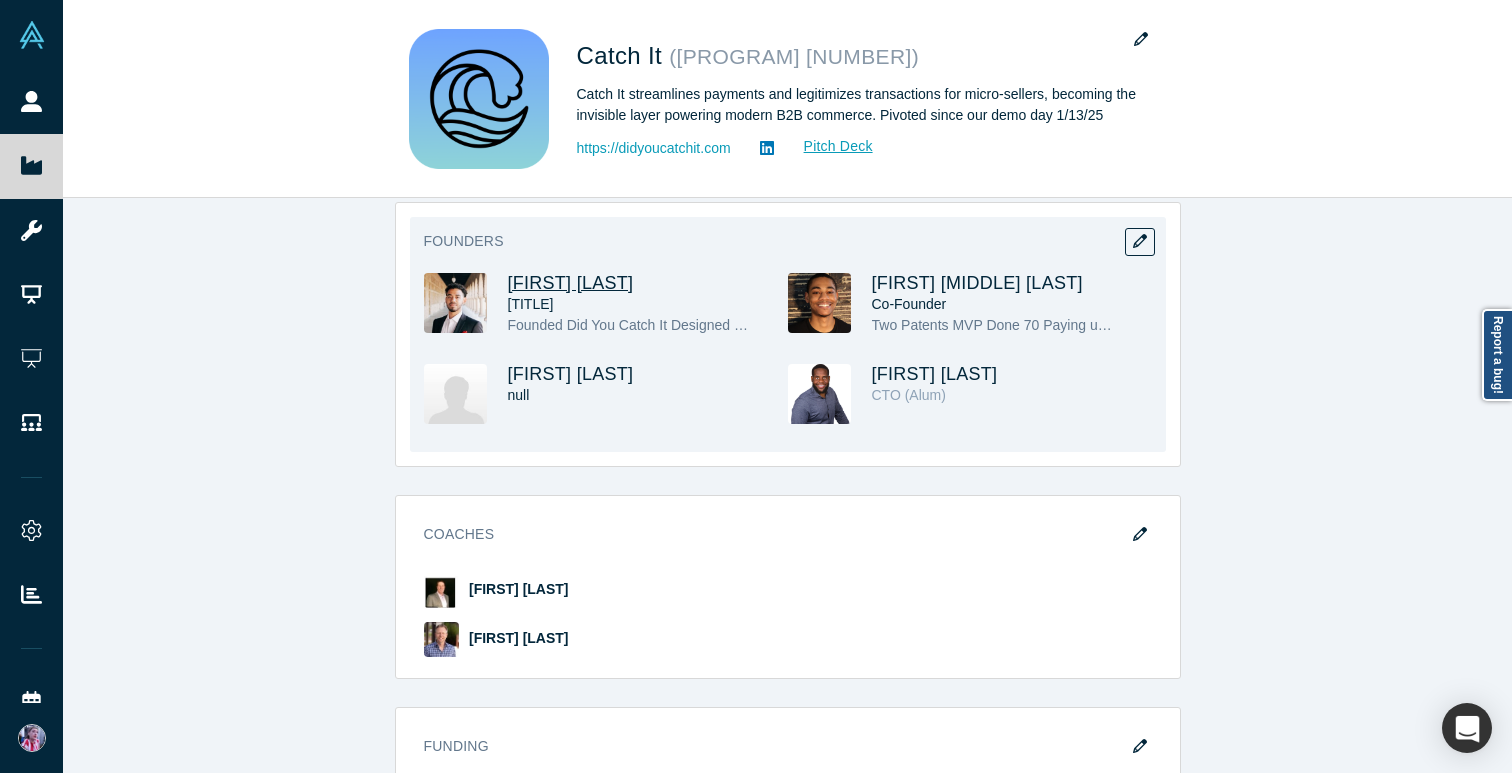 click on "[FIRST] [LAST]" at bounding box center (571, 283) 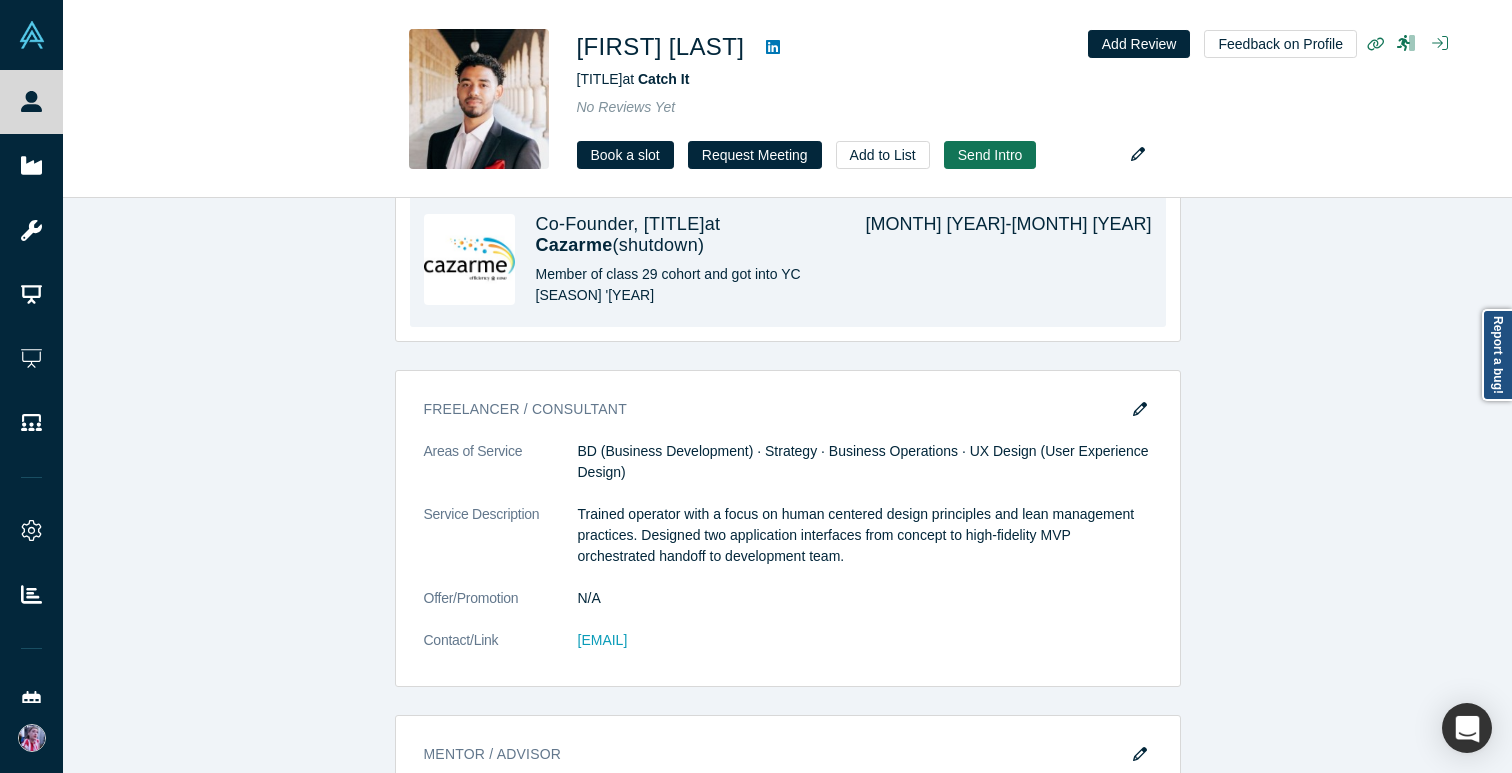 scroll, scrollTop: 1487, scrollLeft: 0, axis: vertical 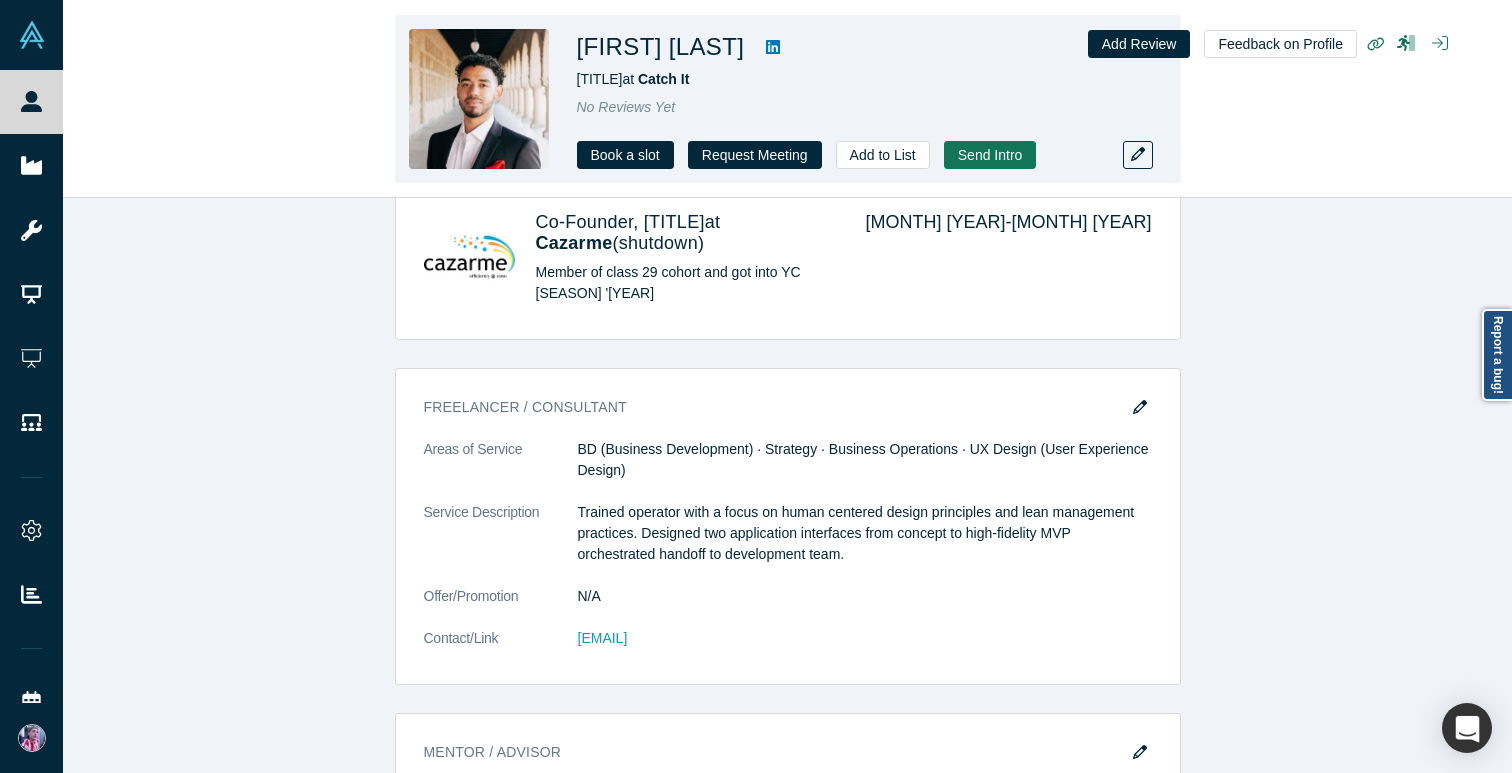 click 